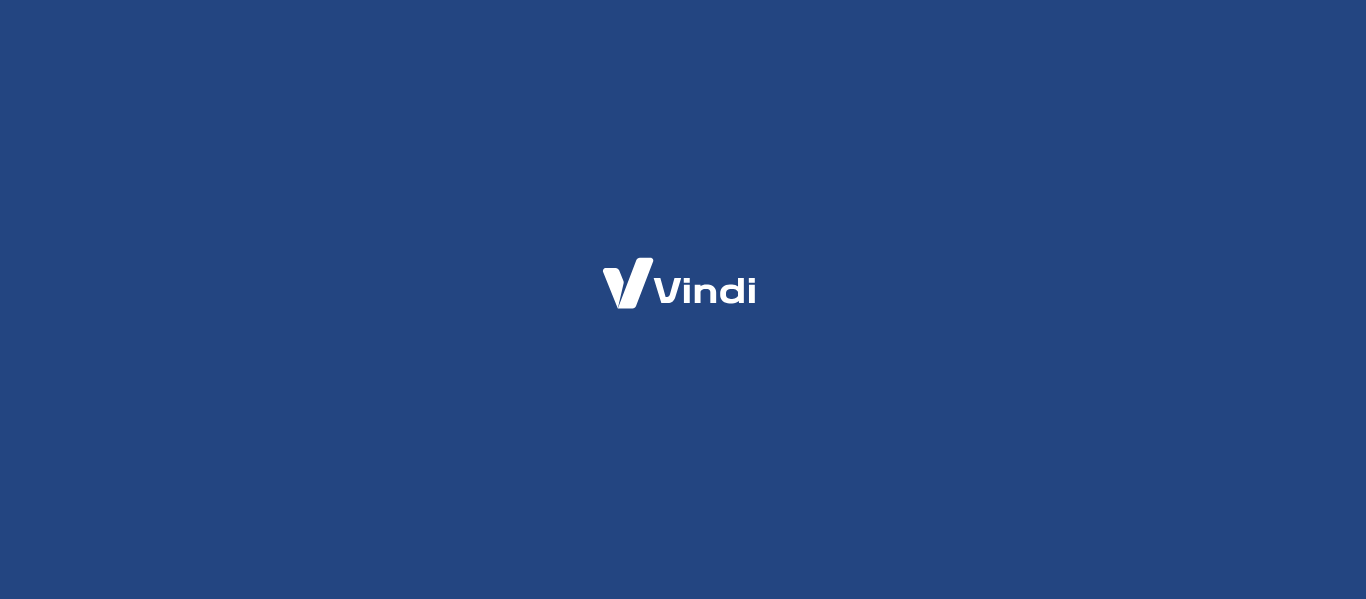 scroll, scrollTop: 0, scrollLeft: 0, axis: both 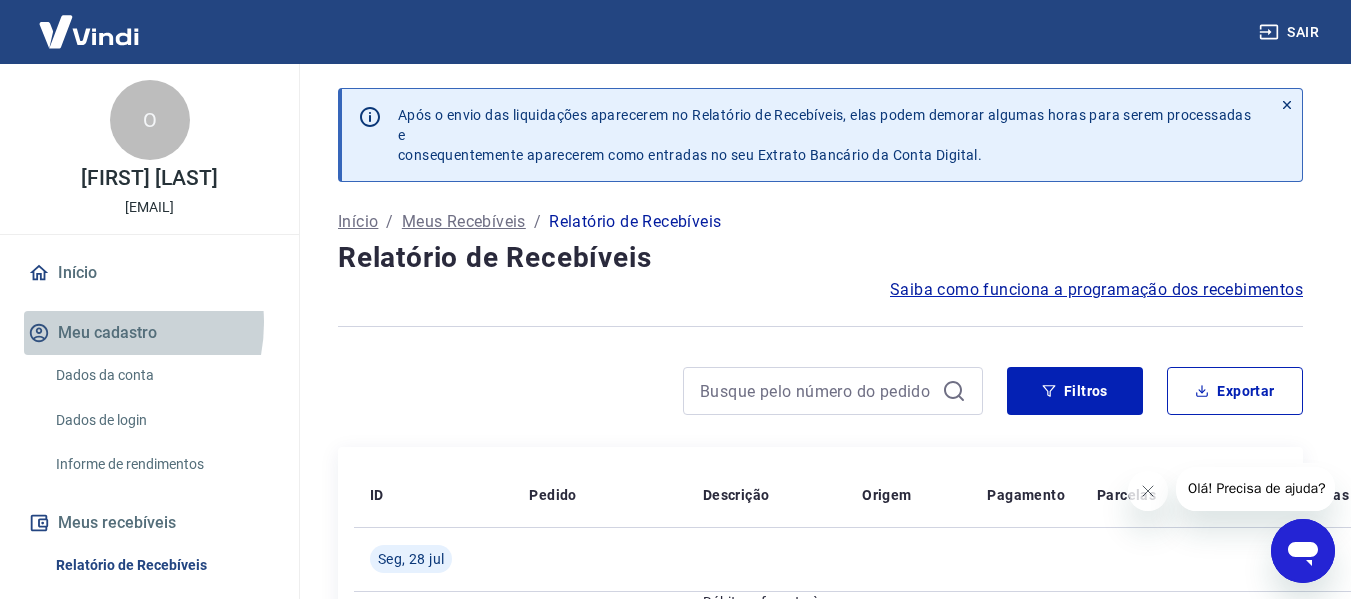 click on "Meu cadastro" at bounding box center (149, 333) 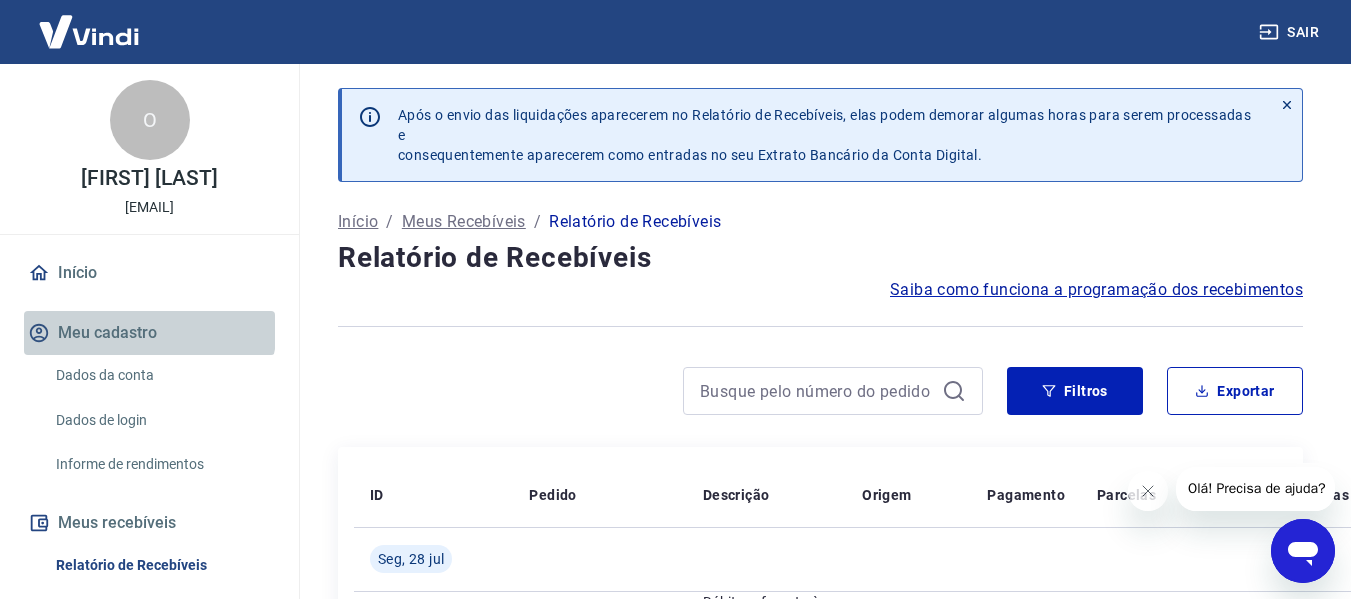 click on "Meu cadastro" at bounding box center [149, 333] 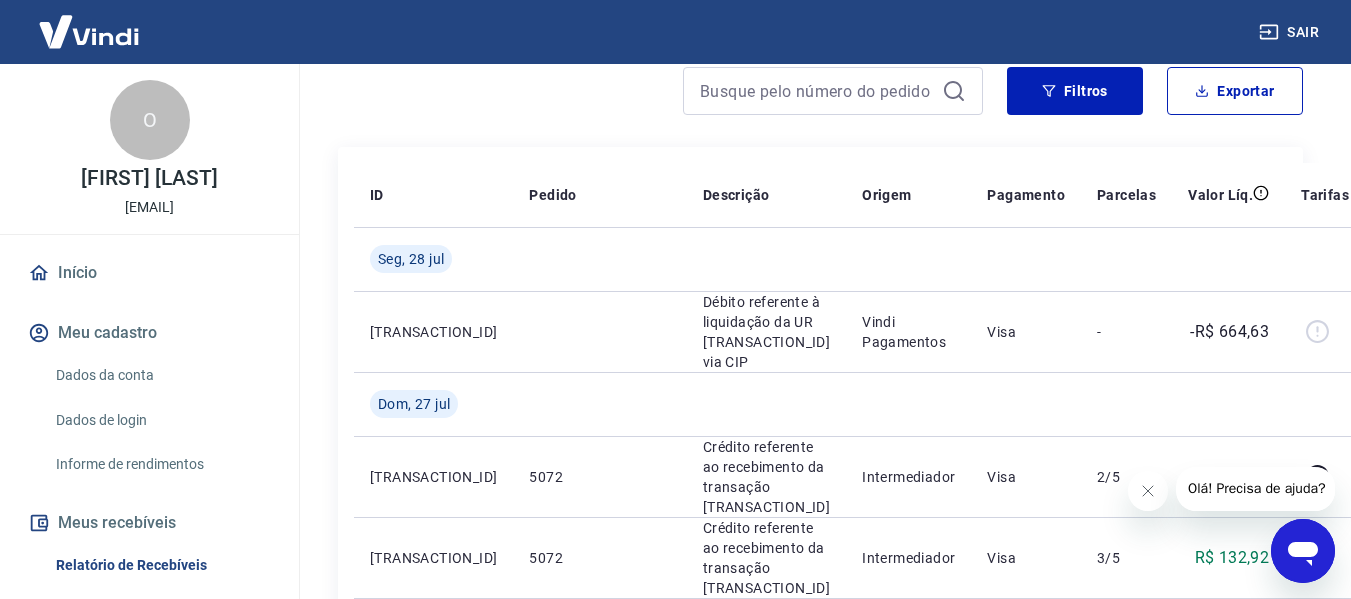 scroll, scrollTop: 0, scrollLeft: 0, axis: both 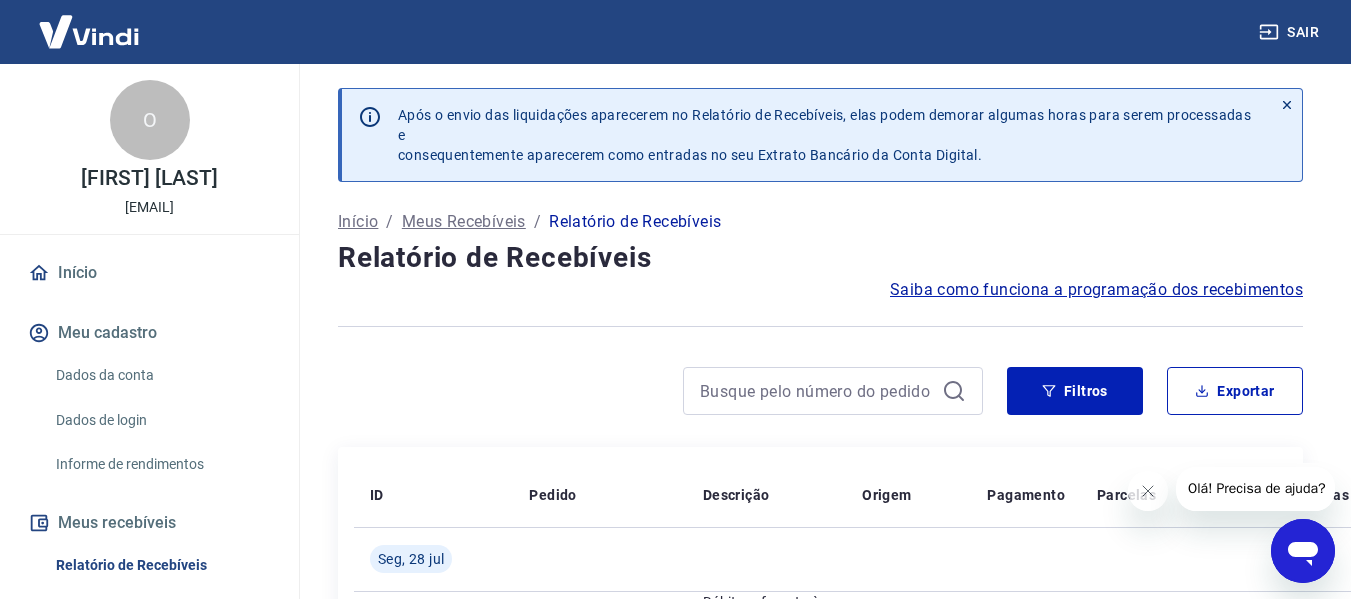 click on "Meus Recebíveis" at bounding box center (464, 222) 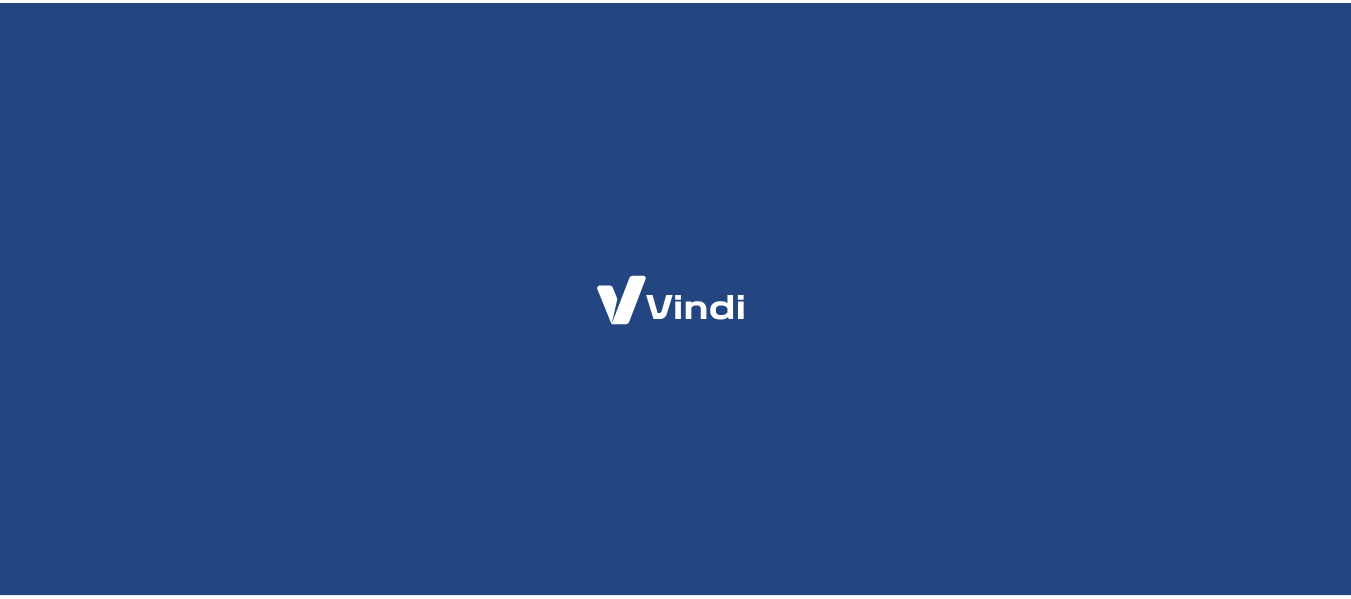 scroll, scrollTop: 0, scrollLeft: 0, axis: both 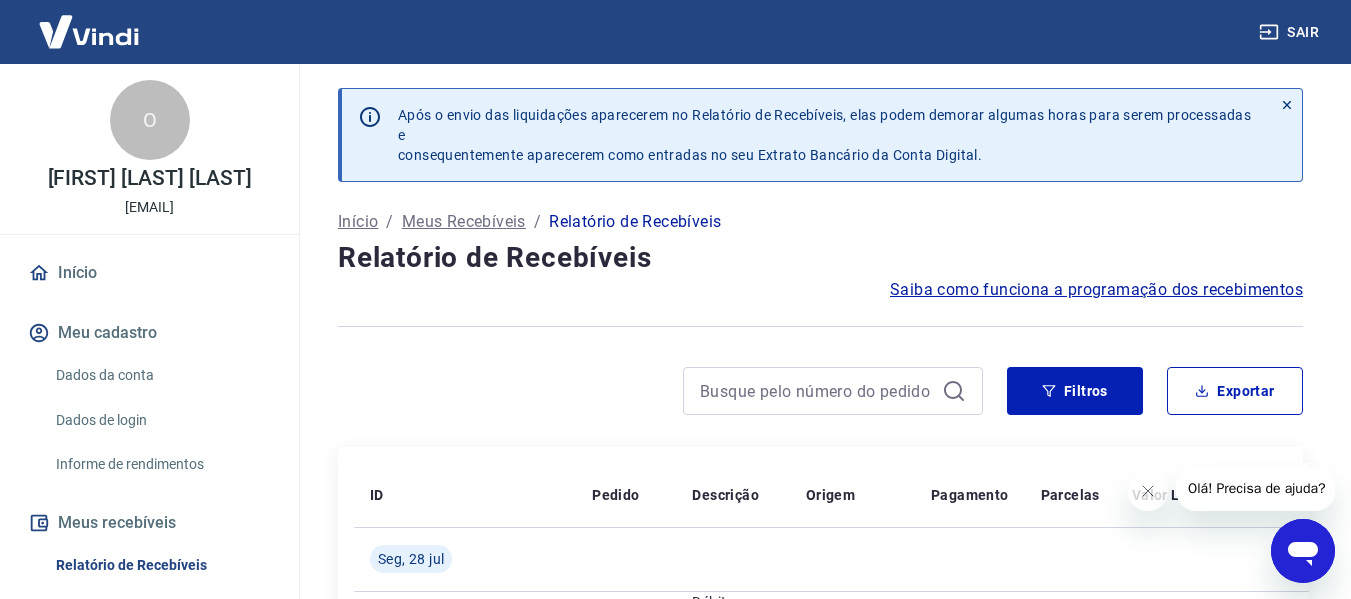 click 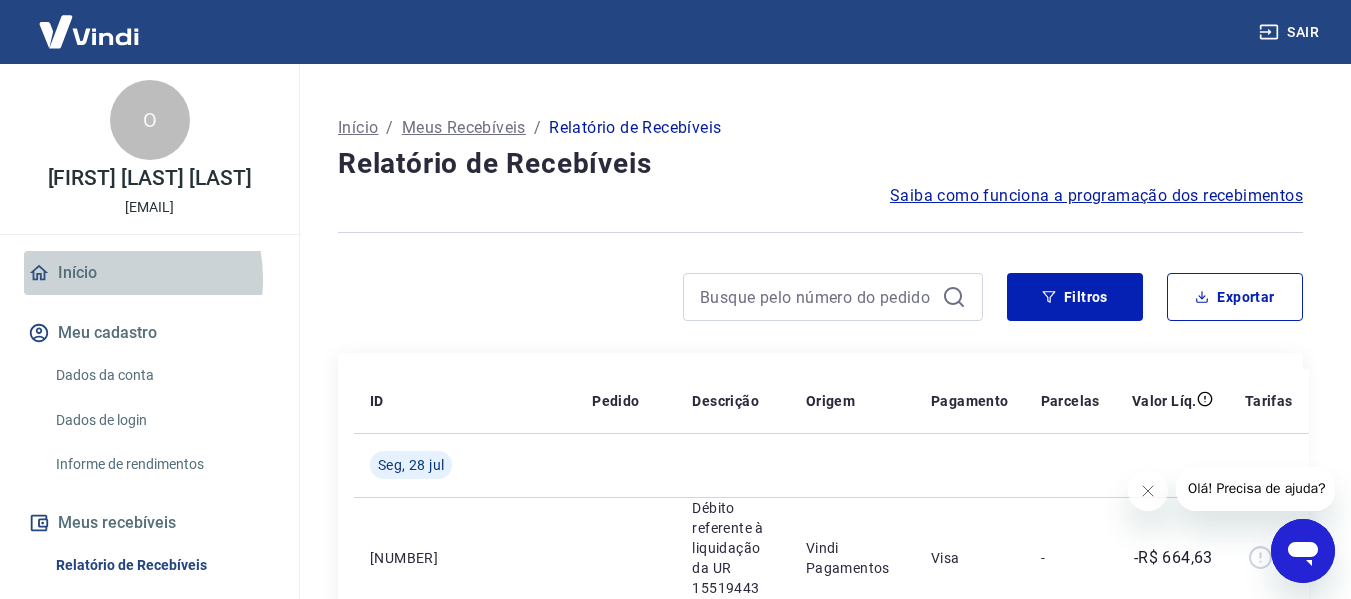 click on "Início" at bounding box center (149, 273) 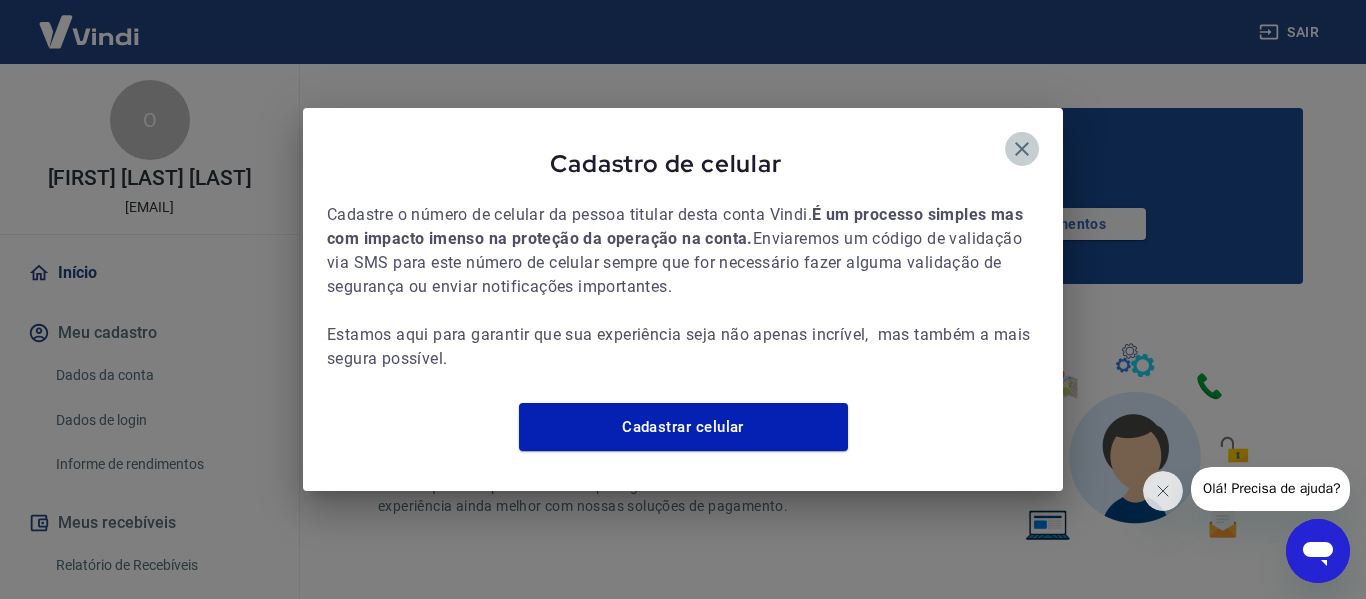 click 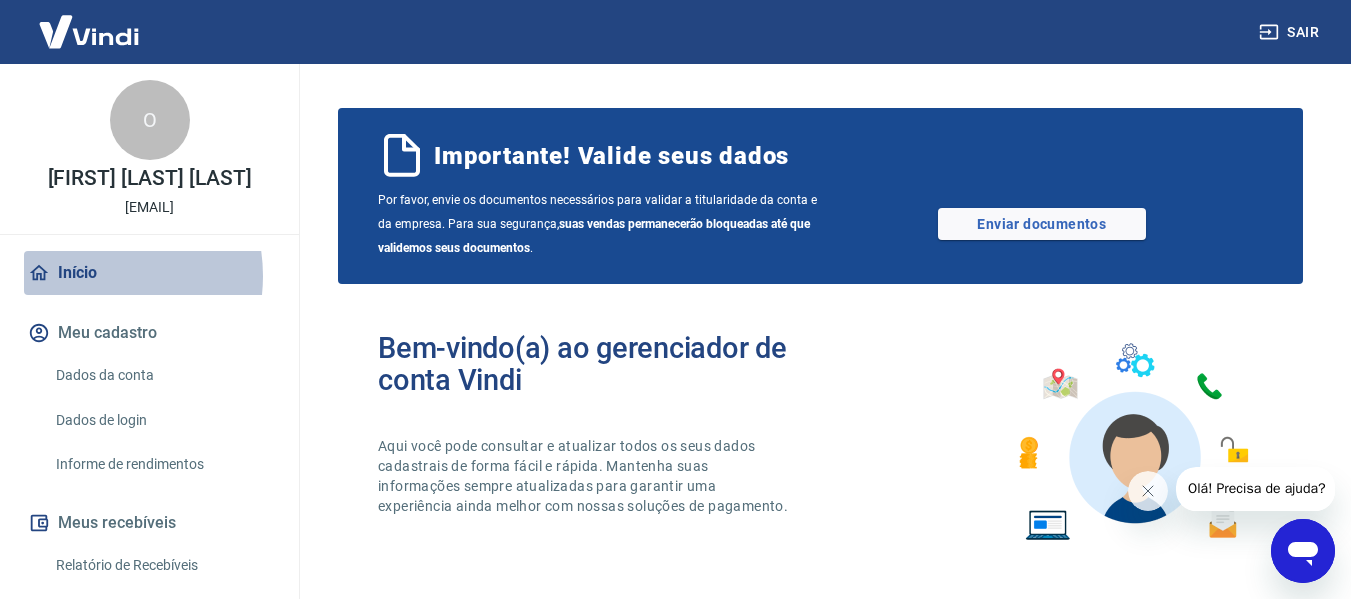 click on "Início" at bounding box center [149, 273] 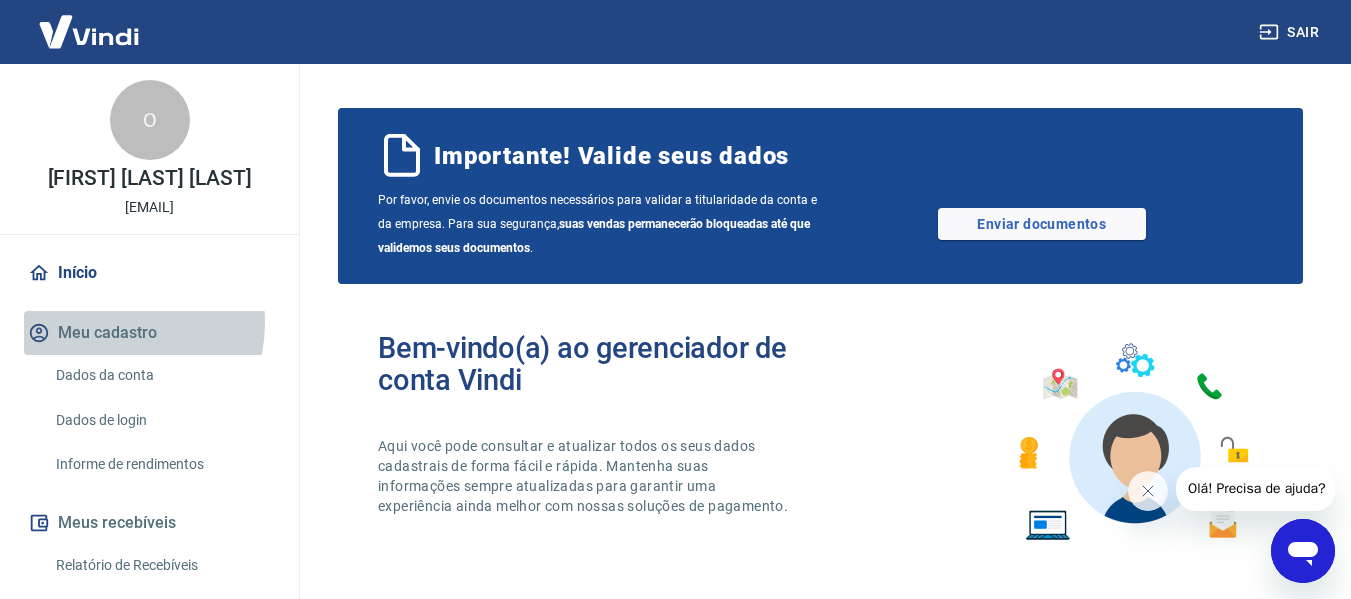 click on "Meu cadastro" at bounding box center (149, 333) 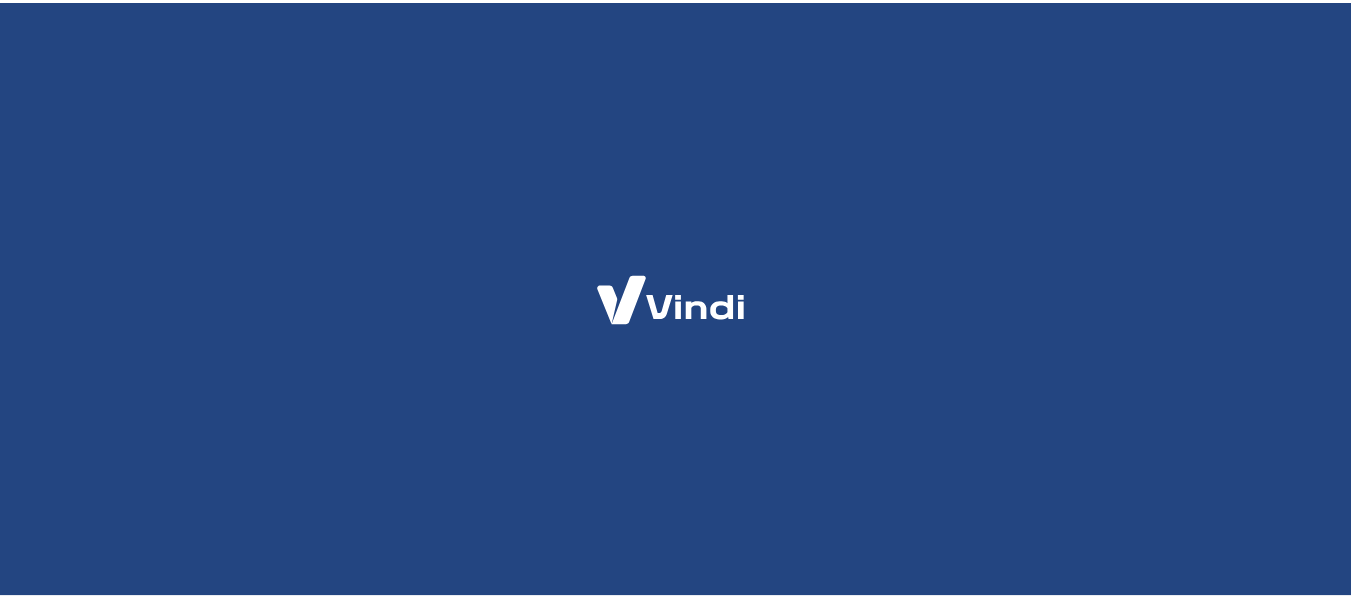 scroll, scrollTop: 0, scrollLeft: 0, axis: both 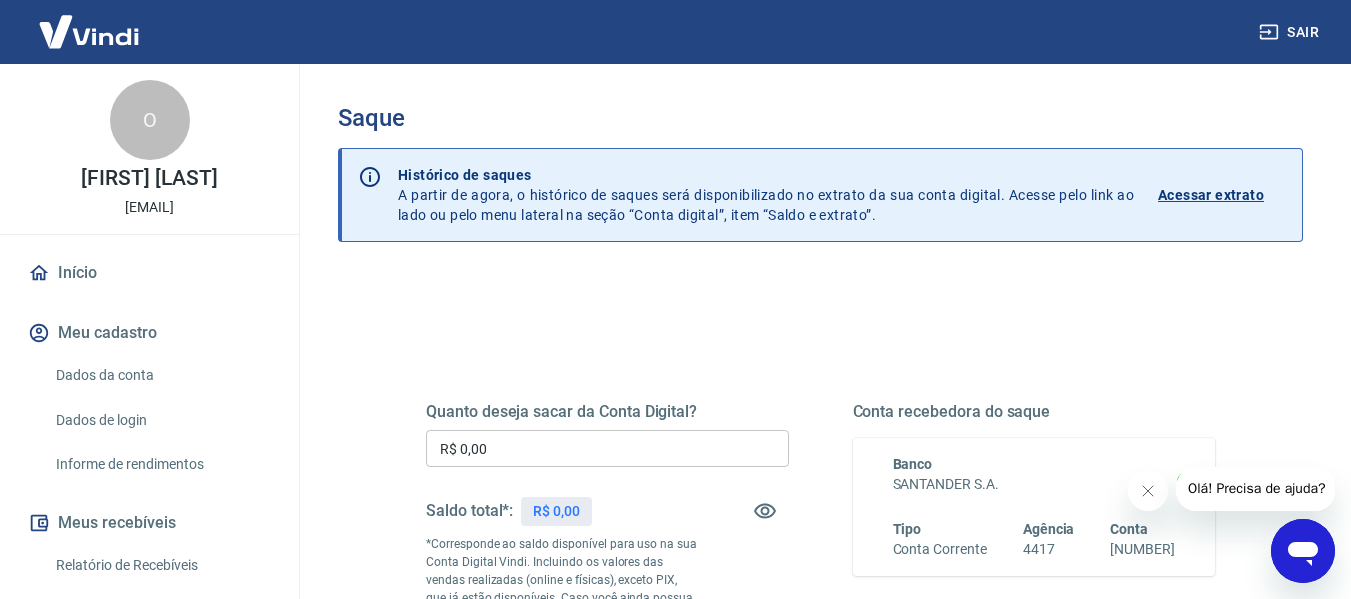 click on "Acessar extrato" at bounding box center (1211, 195) 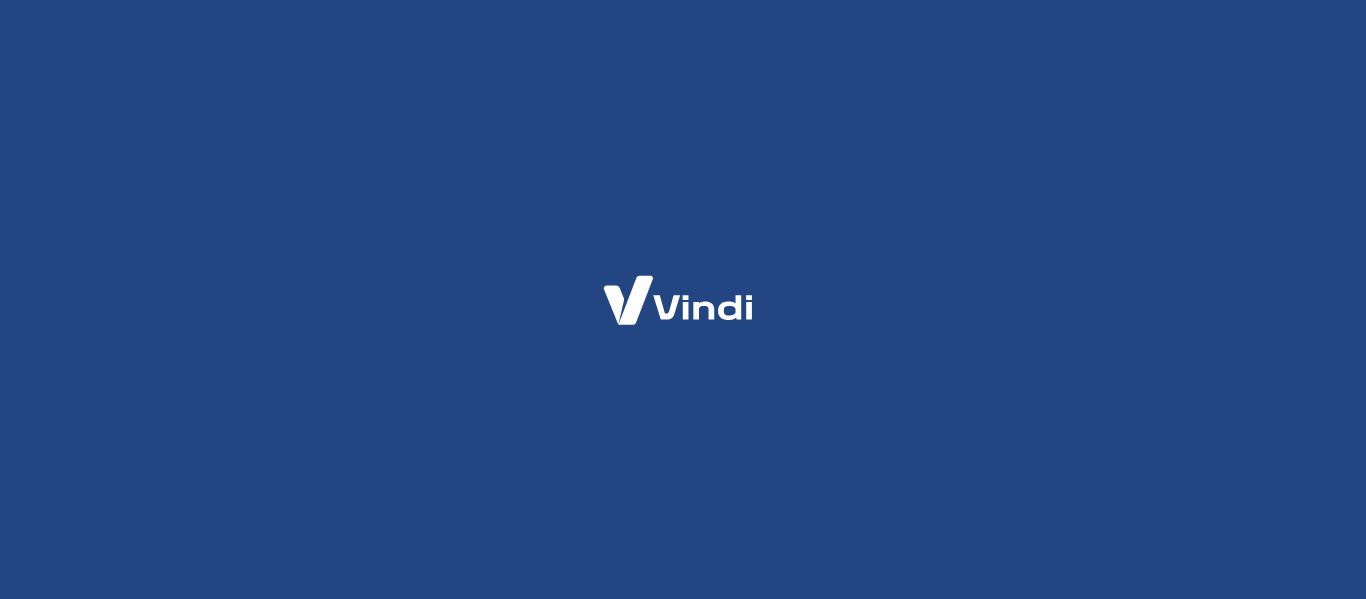 scroll, scrollTop: 0, scrollLeft: 0, axis: both 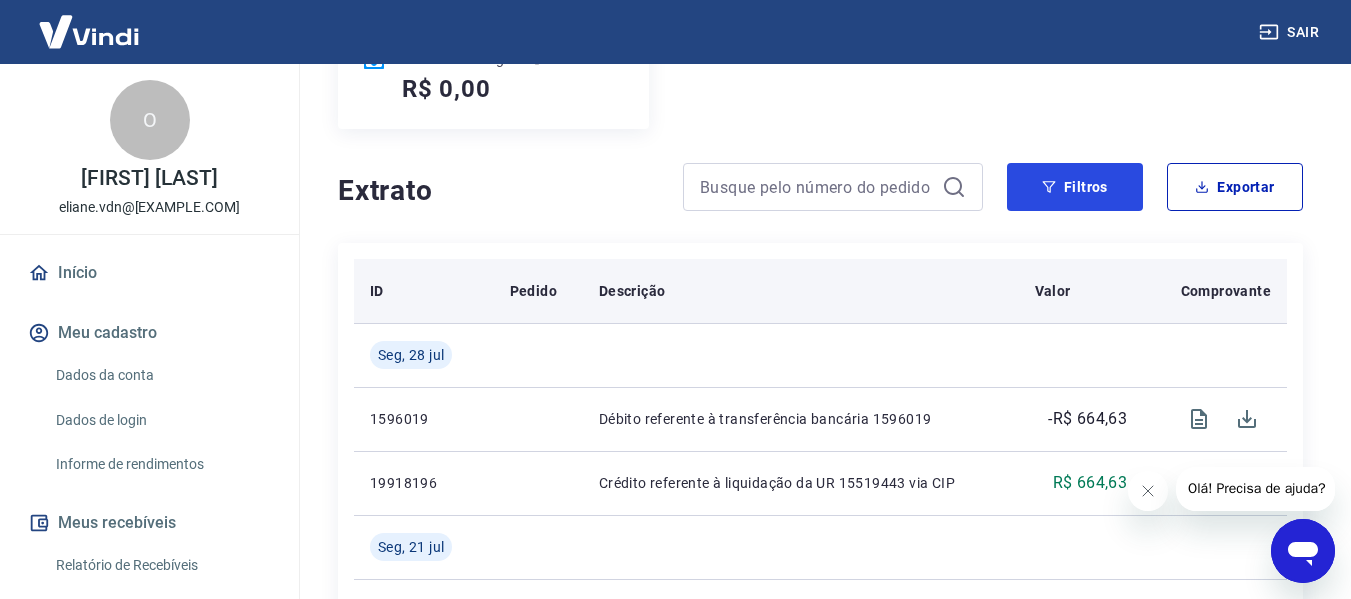 click on "Filtros" at bounding box center [1075, 187] 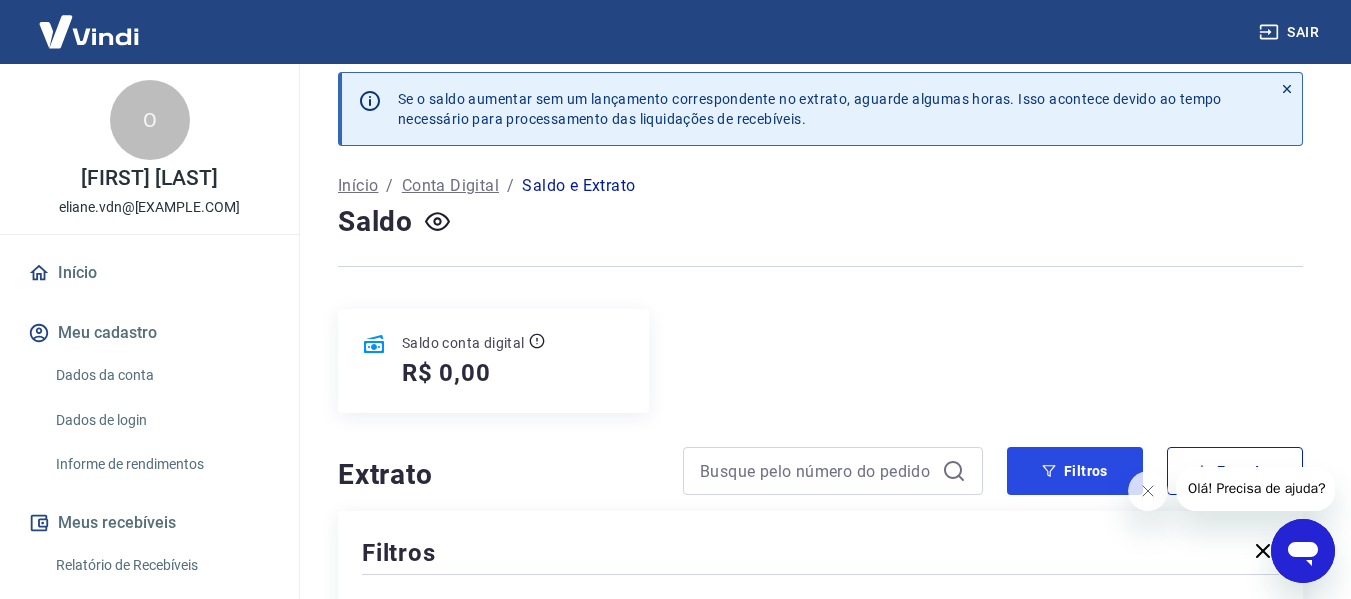 scroll, scrollTop: 0, scrollLeft: 0, axis: both 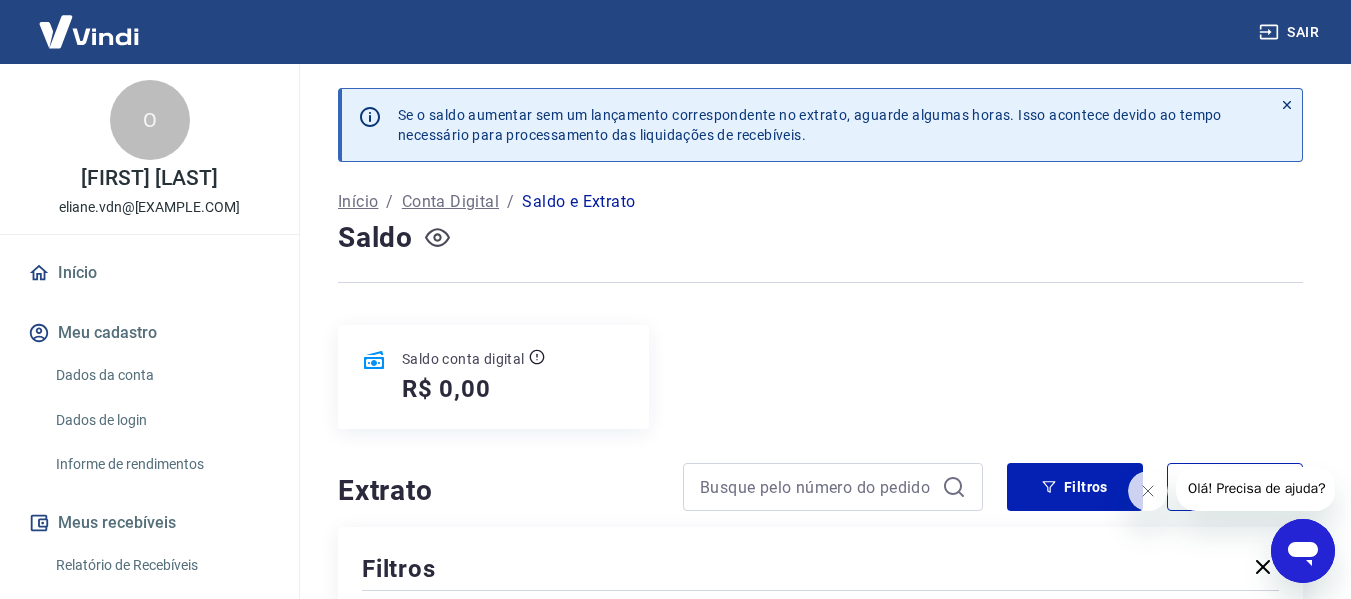 click 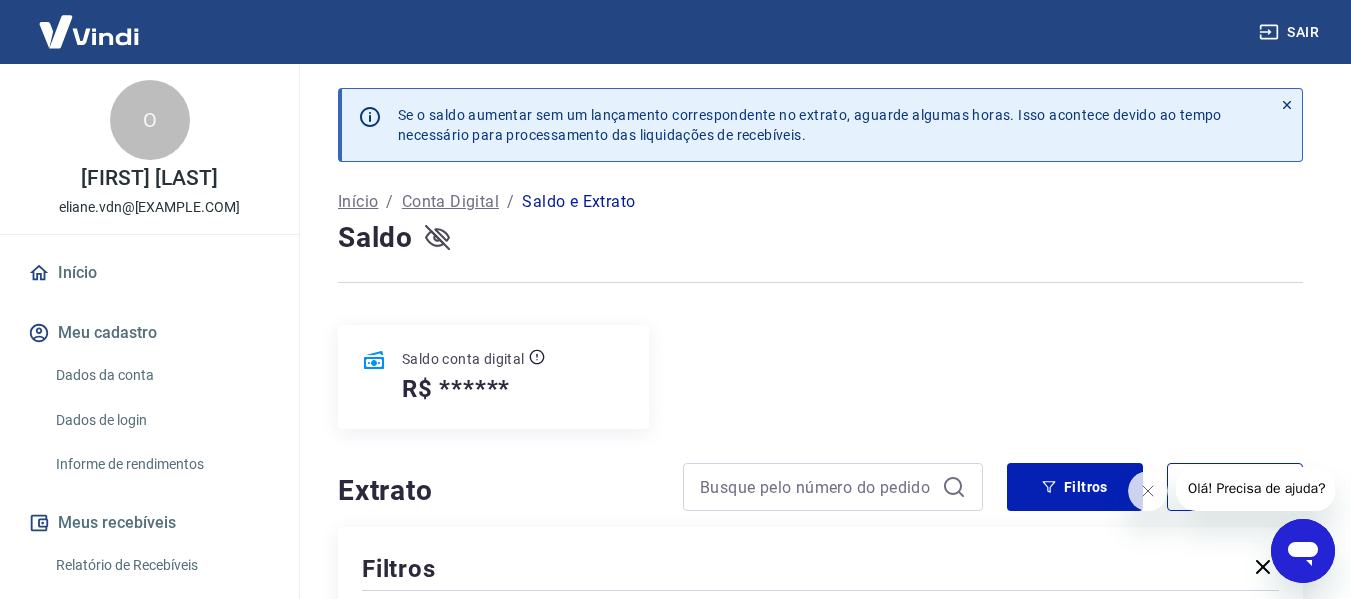 click 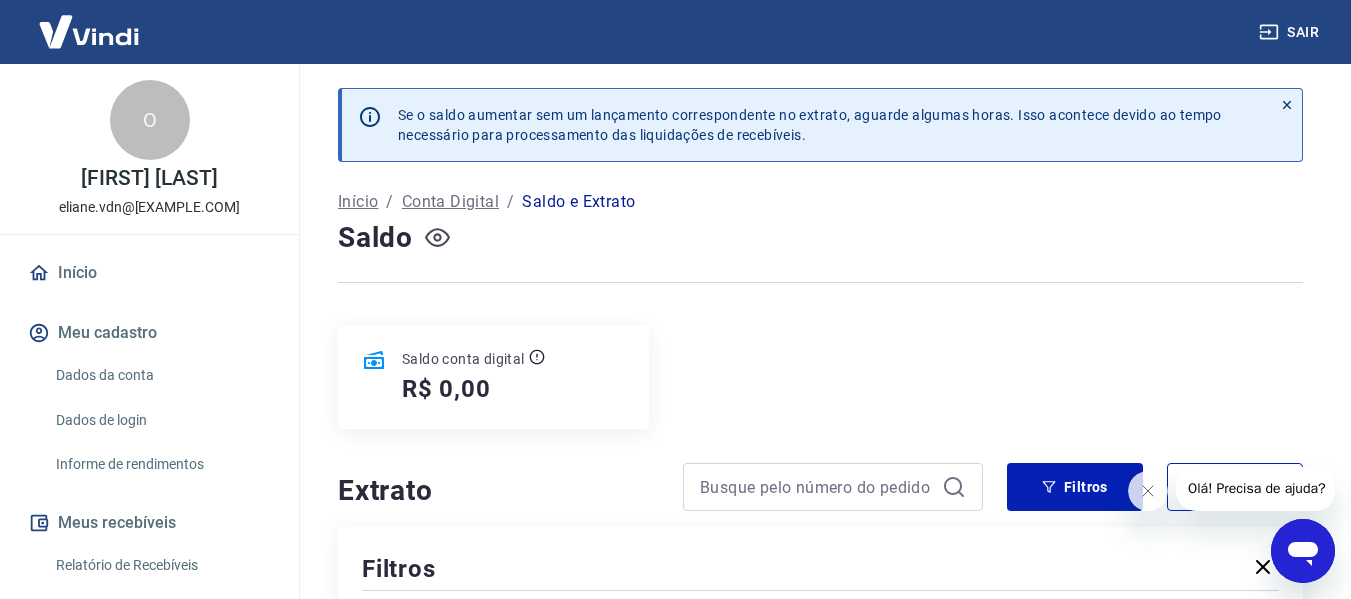 click on "Conta Digital" at bounding box center [450, 202] 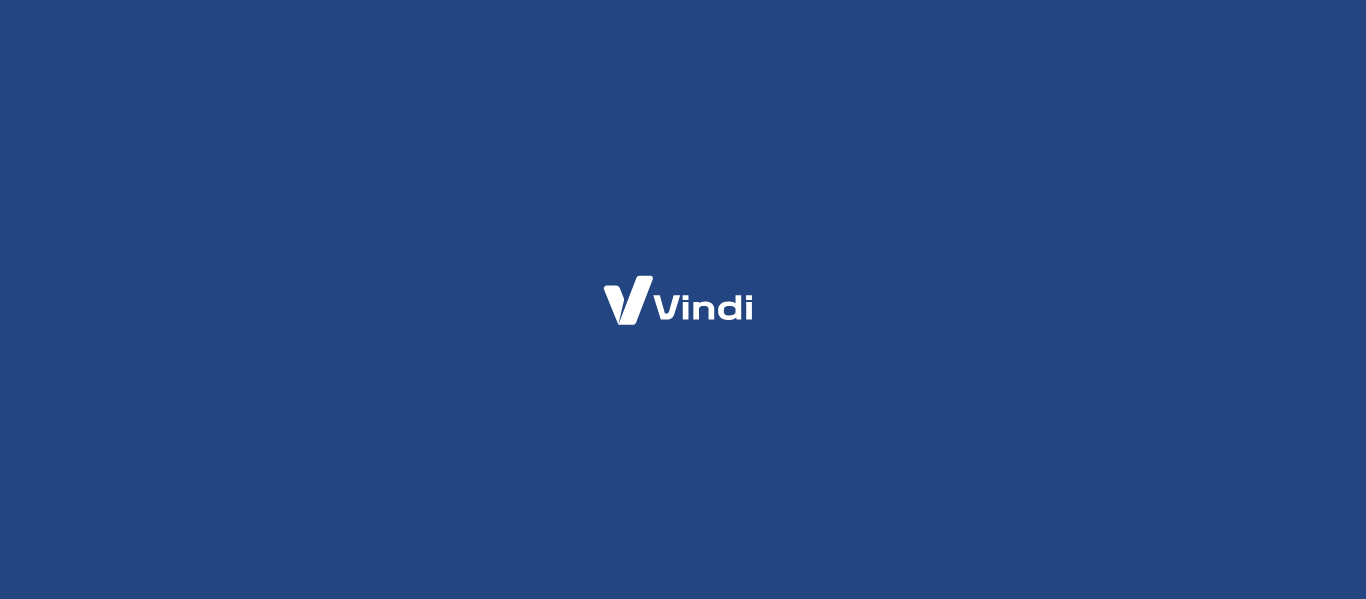 scroll, scrollTop: 0, scrollLeft: 0, axis: both 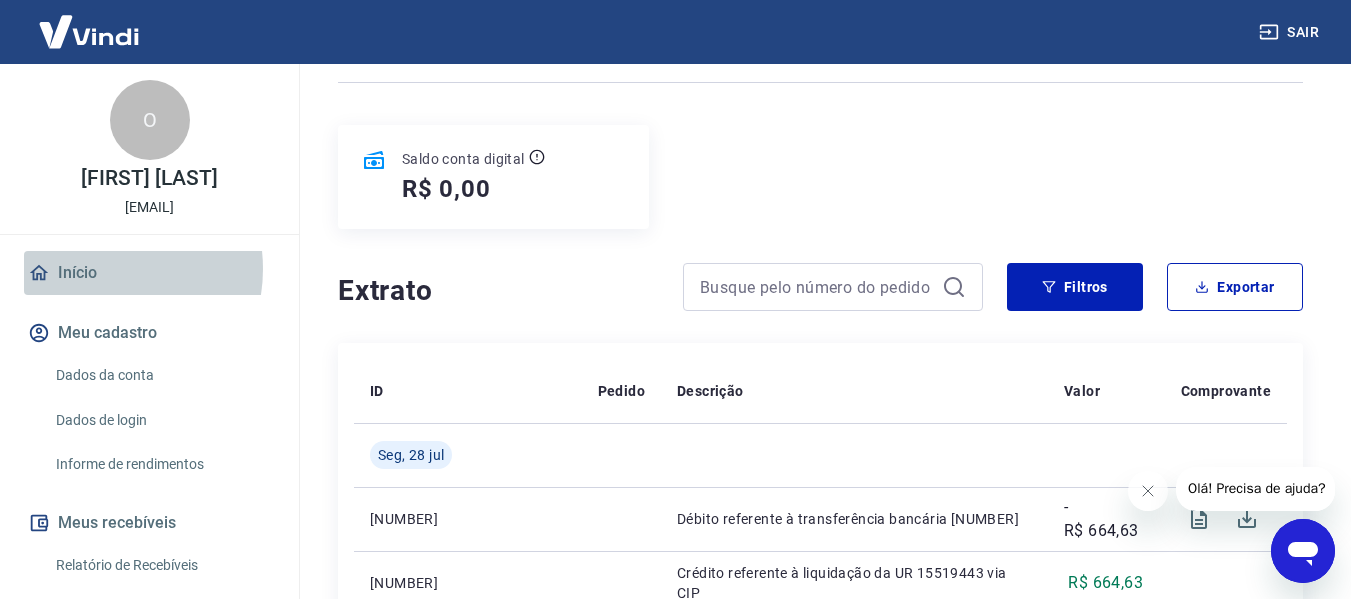 click on "Início" at bounding box center (149, 273) 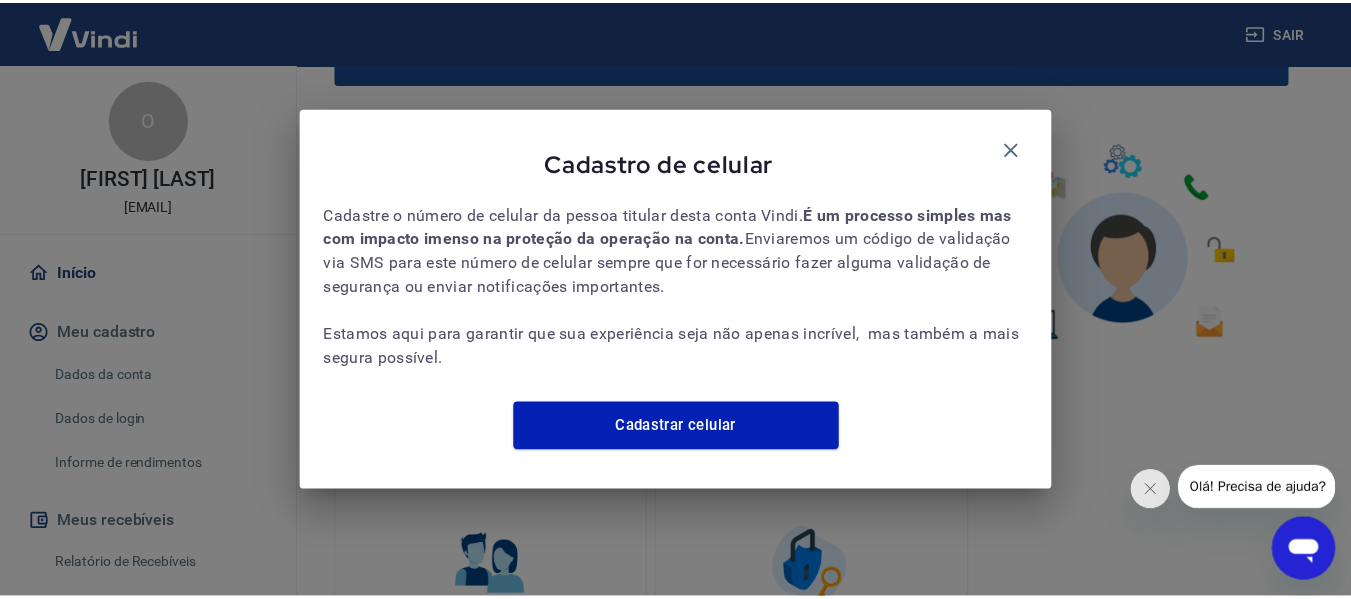scroll, scrollTop: 0, scrollLeft: 0, axis: both 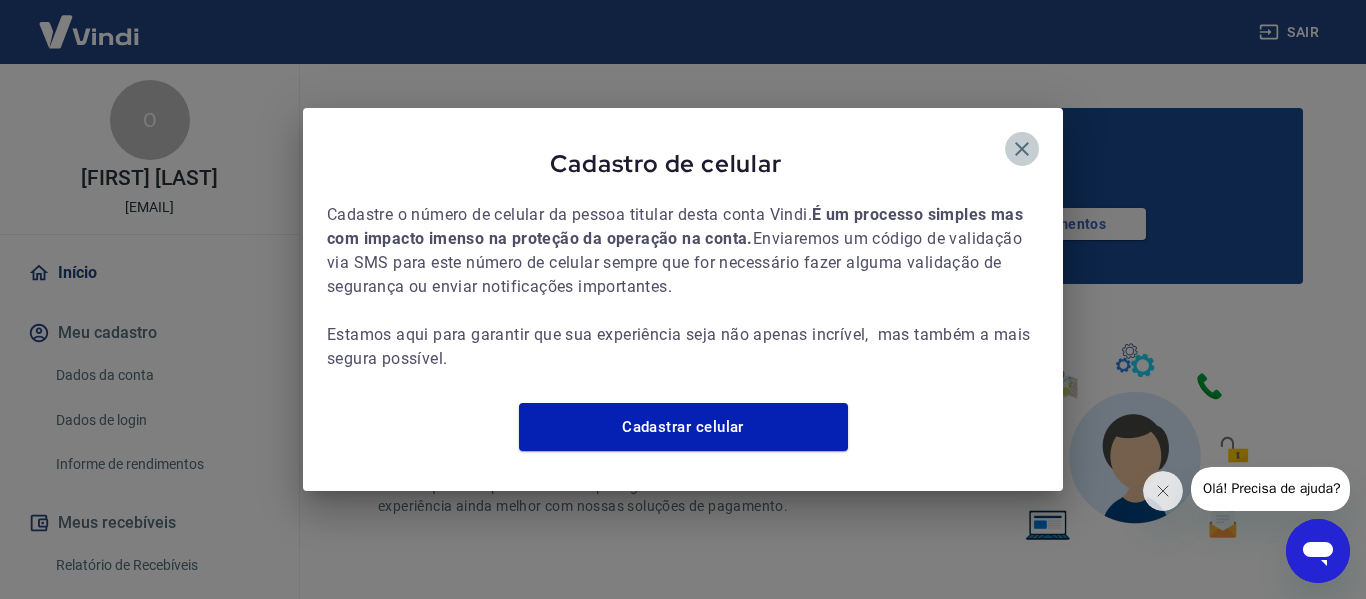 click 